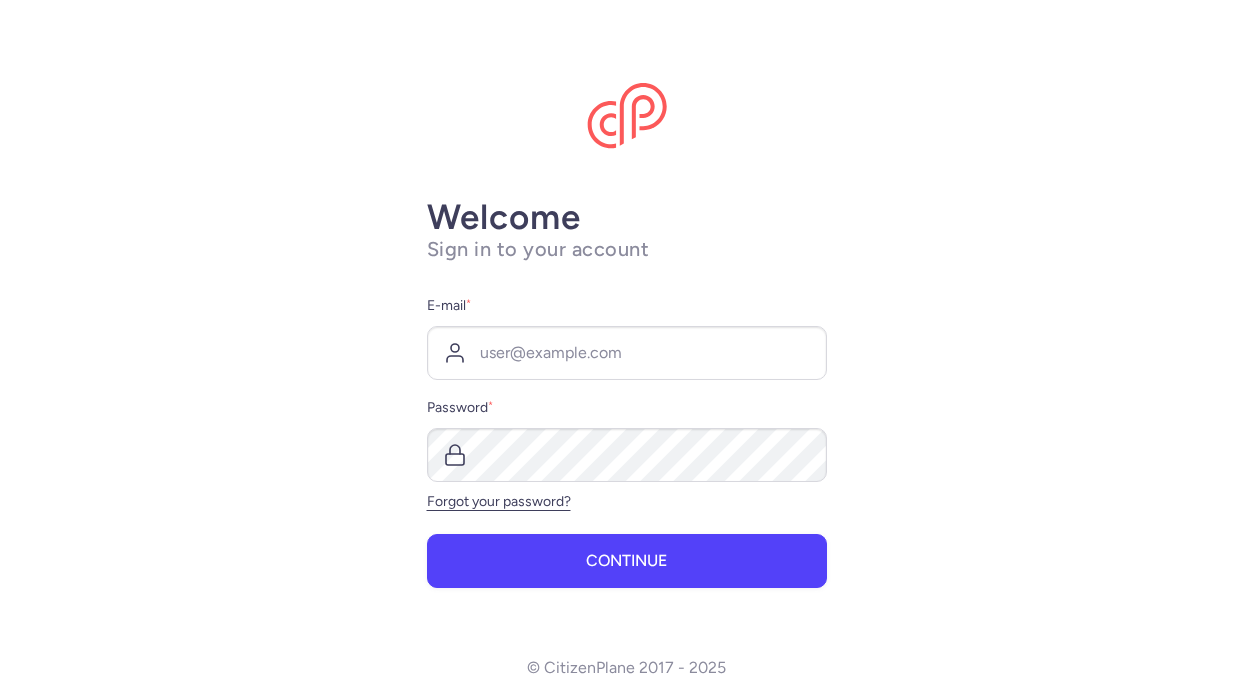 scroll, scrollTop: 0, scrollLeft: 0, axis: both 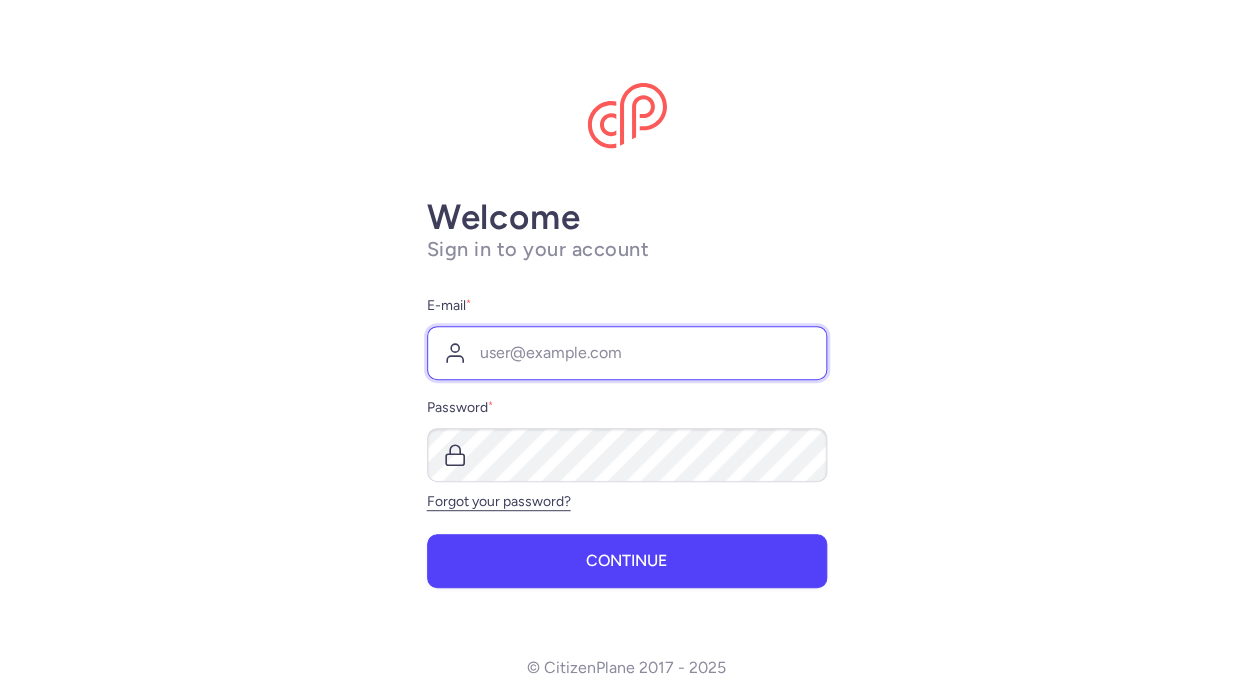click on "E-mail  *" at bounding box center [627, 353] 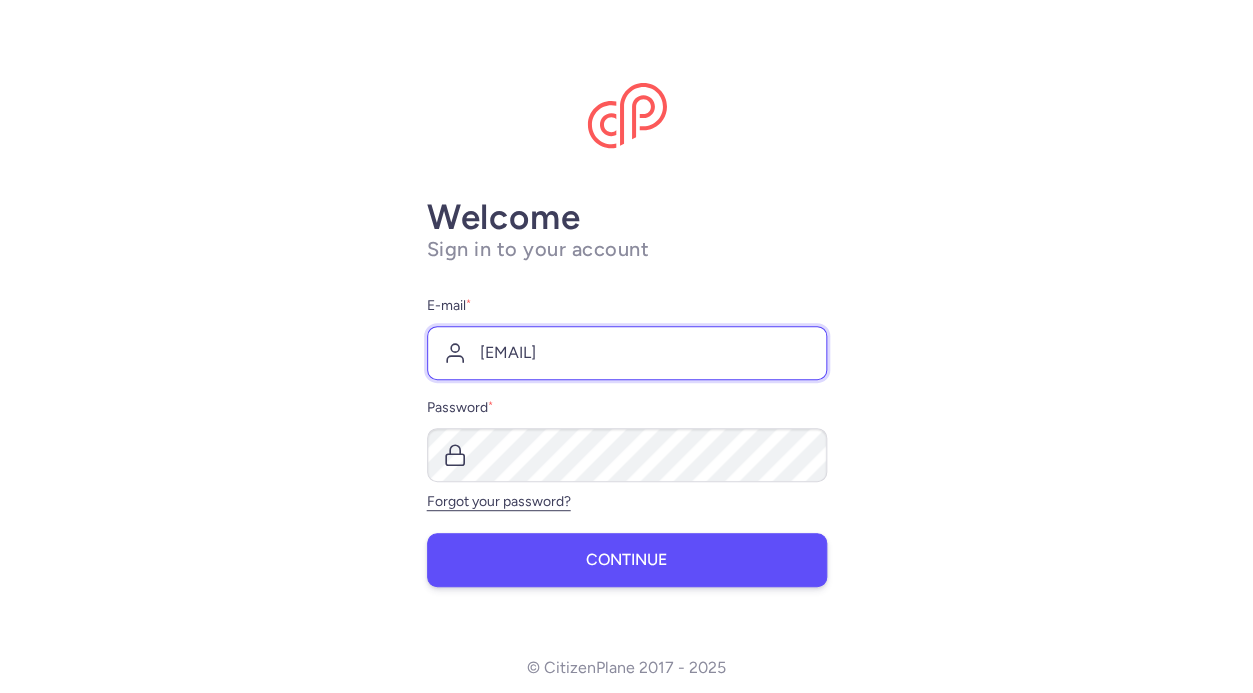 type on "[EMAIL]" 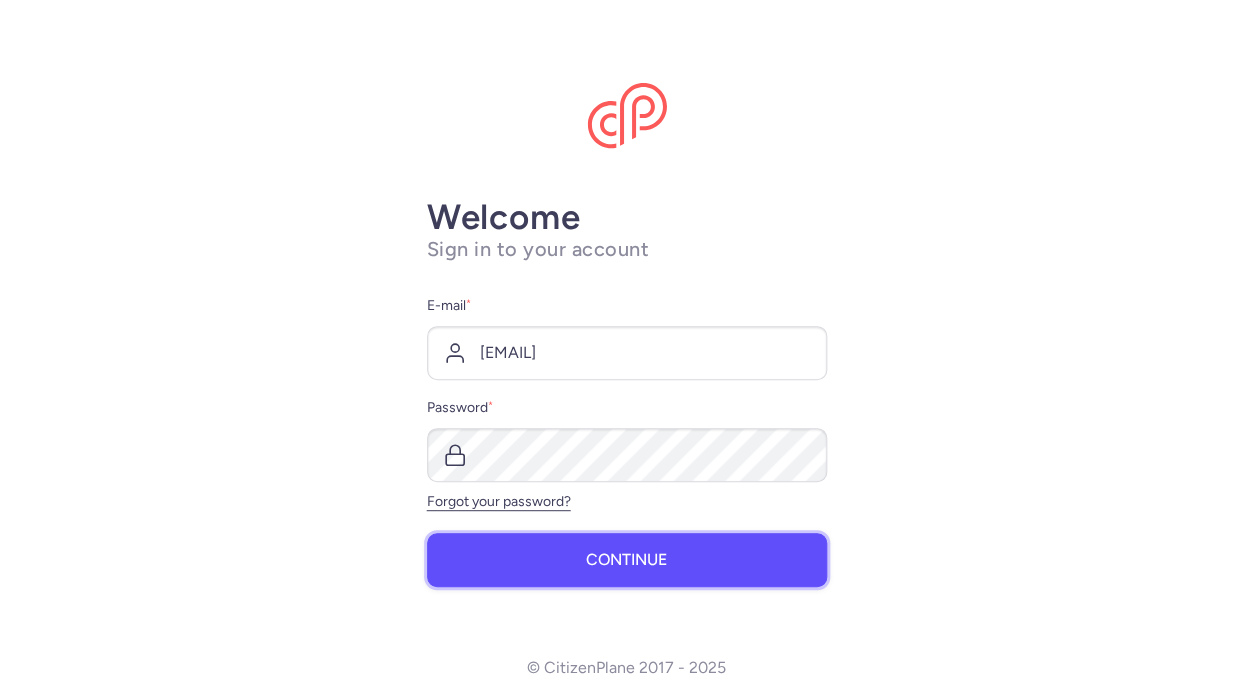 click on "Continue" at bounding box center [627, 560] 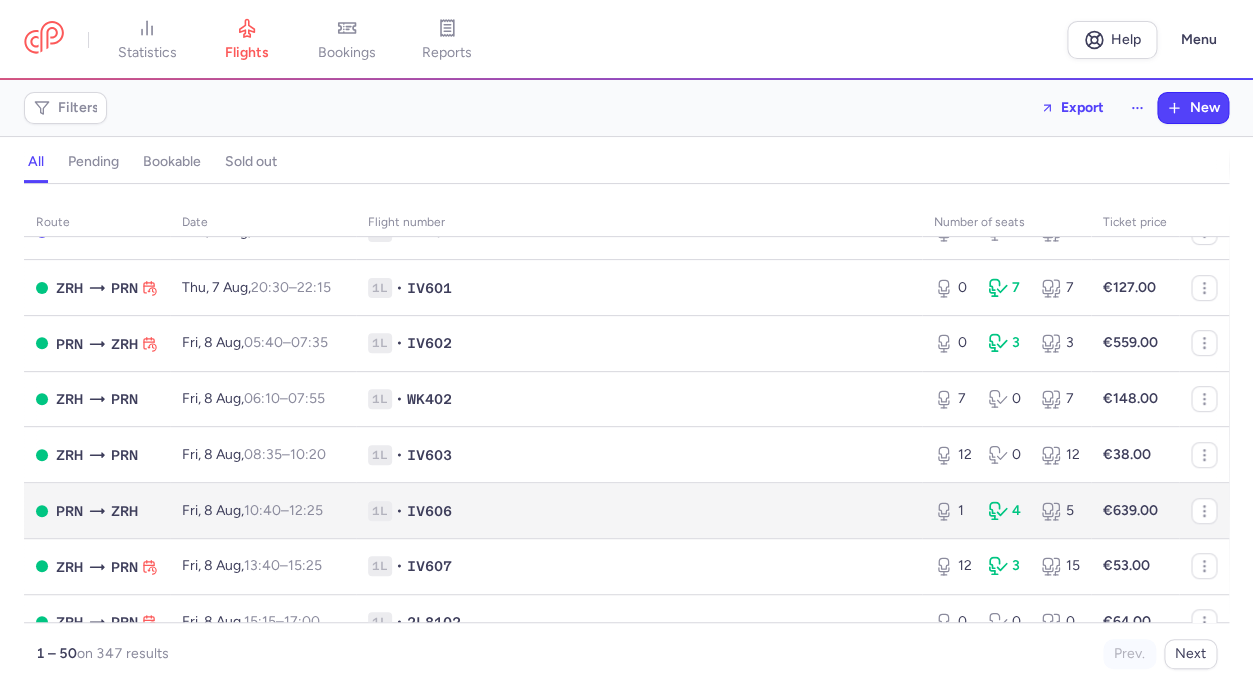 scroll, scrollTop: 290, scrollLeft: 0, axis: vertical 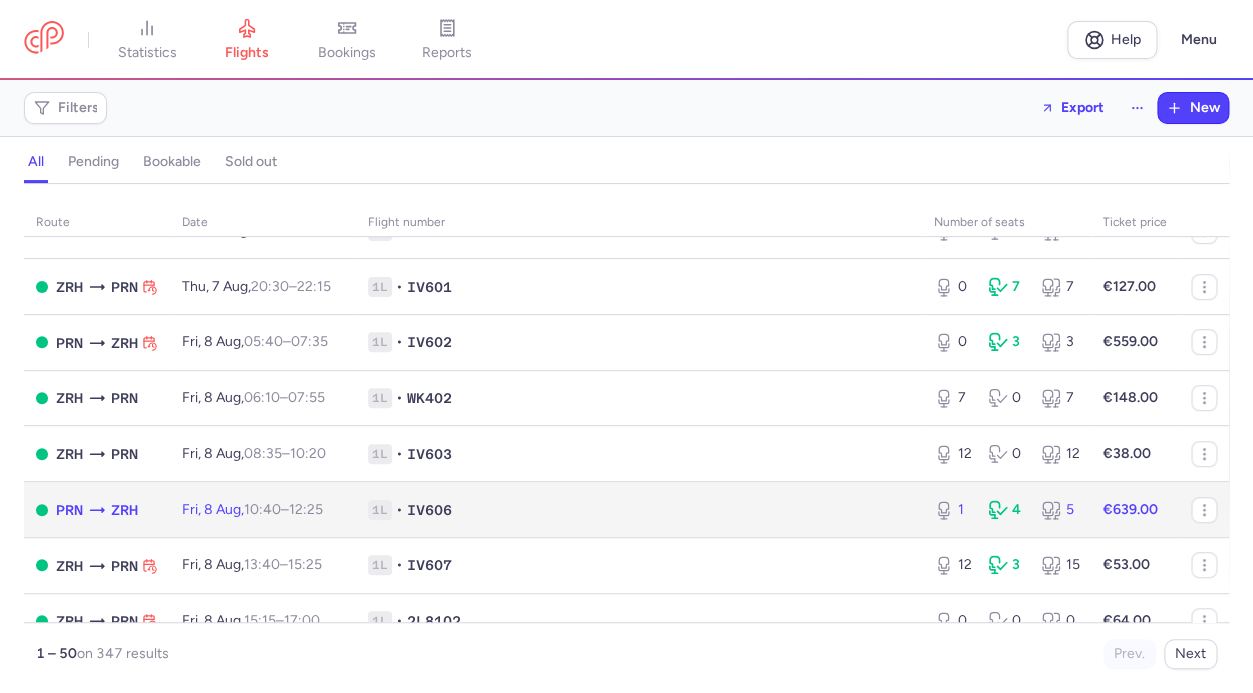 click on "1L • IV606" 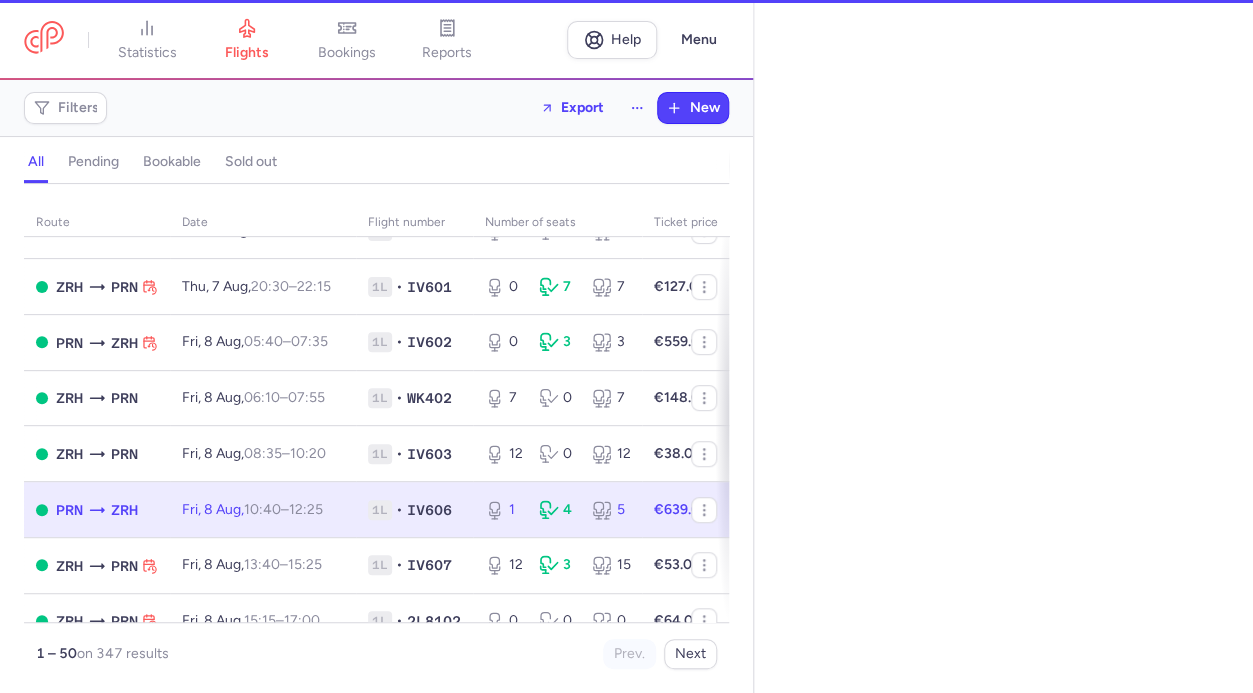 select on "hours" 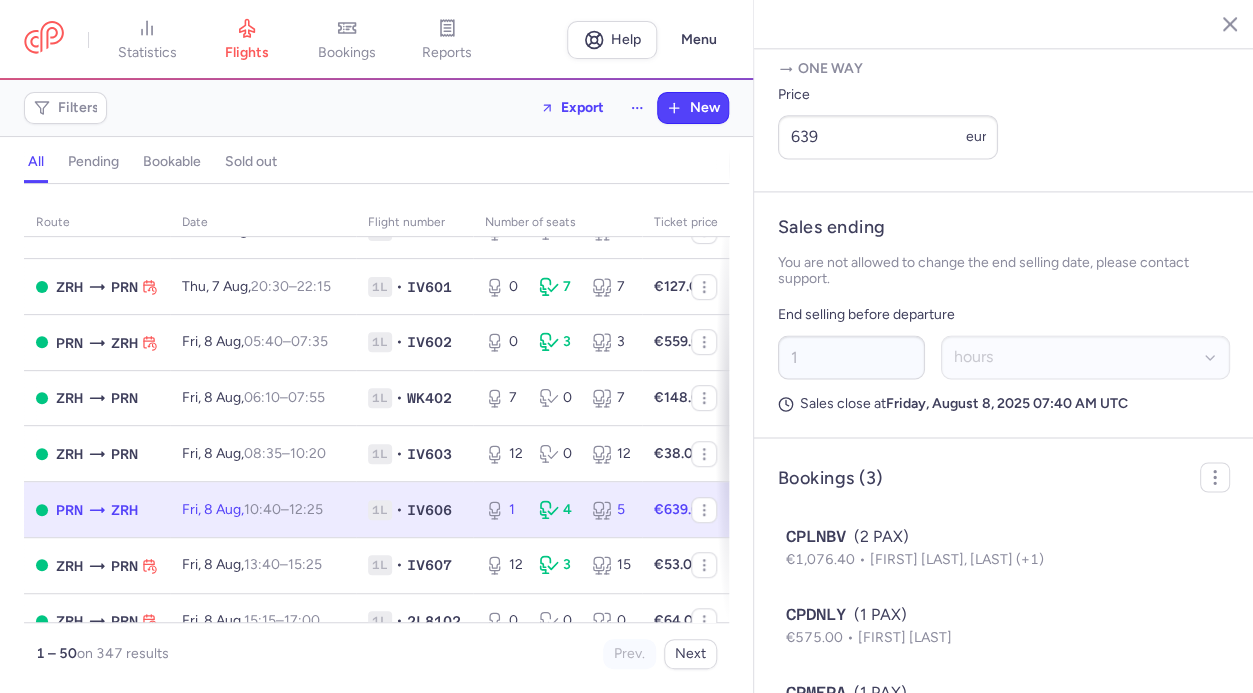 scroll, scrollTop: 843, scrollLeft: 0, axis: vertical 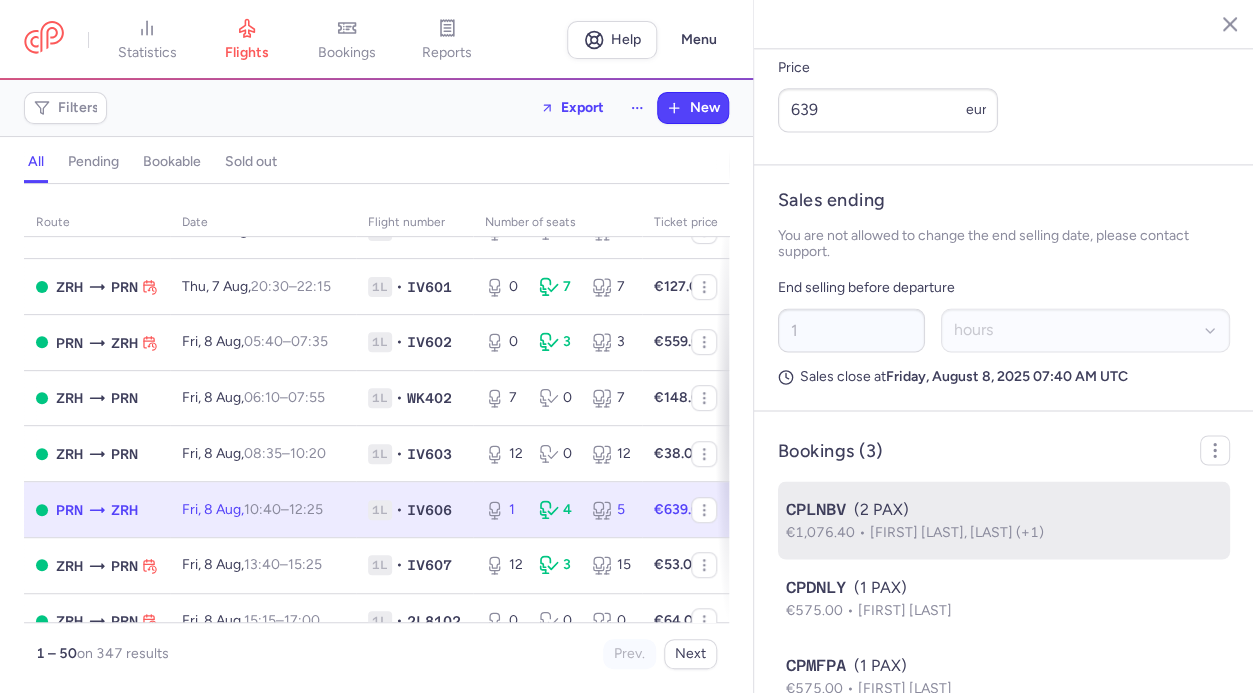 click on "[FIRST] [LAST], [LAST] (+1)" at bounding box center [957, 531] 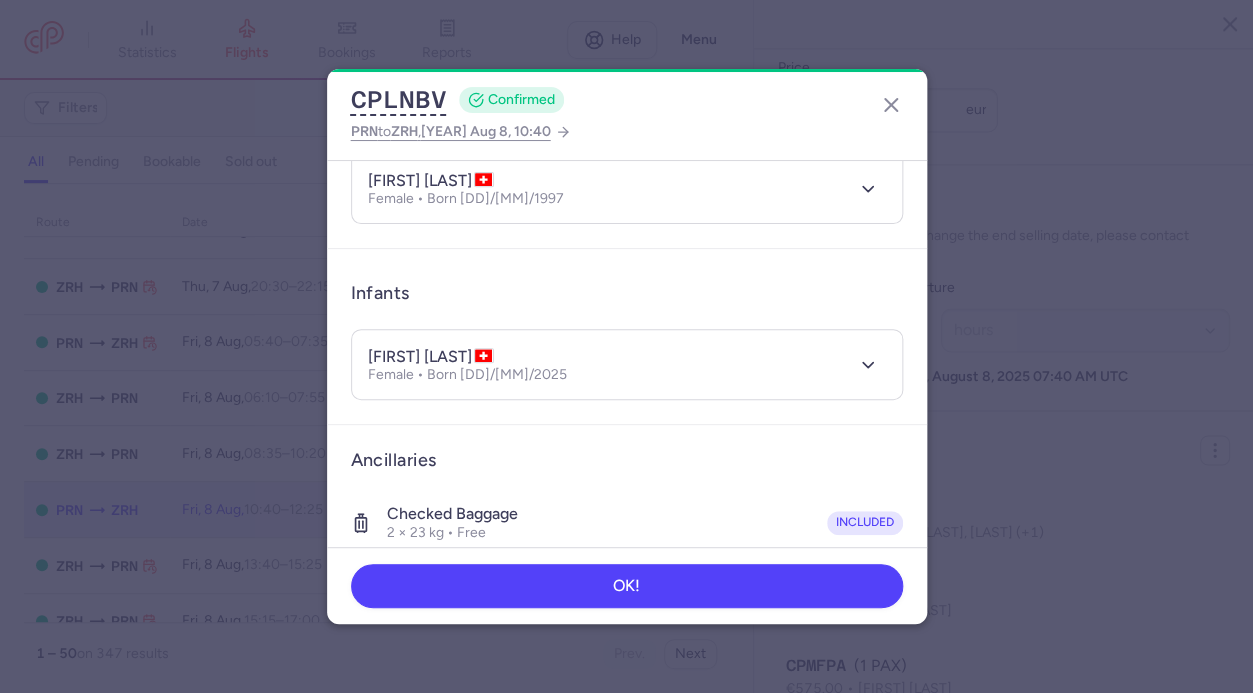 scroll, scrollTop: 224, scrollLeft: 0, axis: vertical 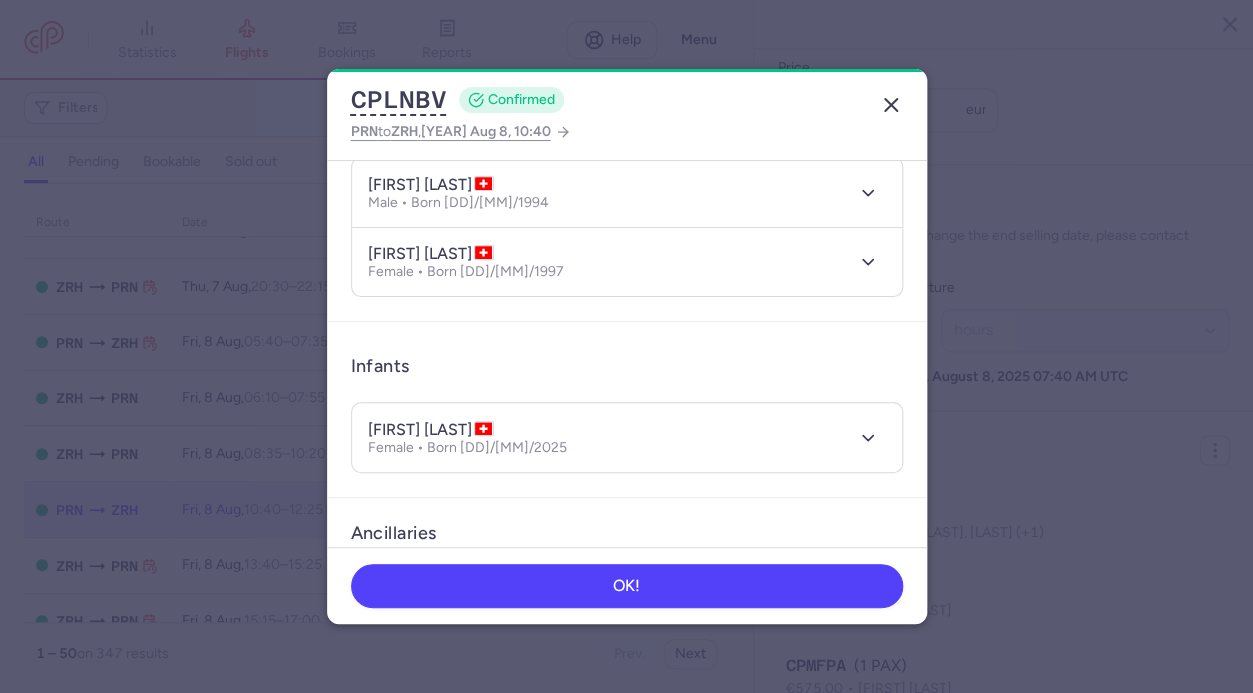 click 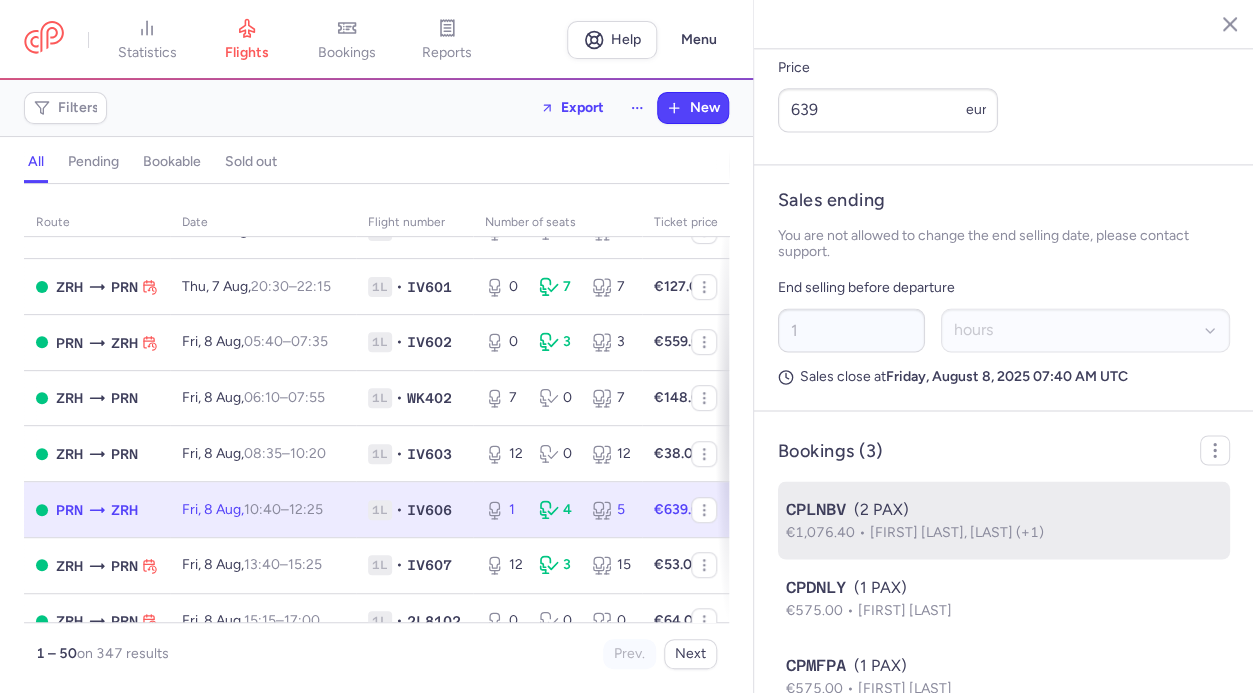 click on "CPLNBV  (2 PAX)" at bounding box center [1004, 509] 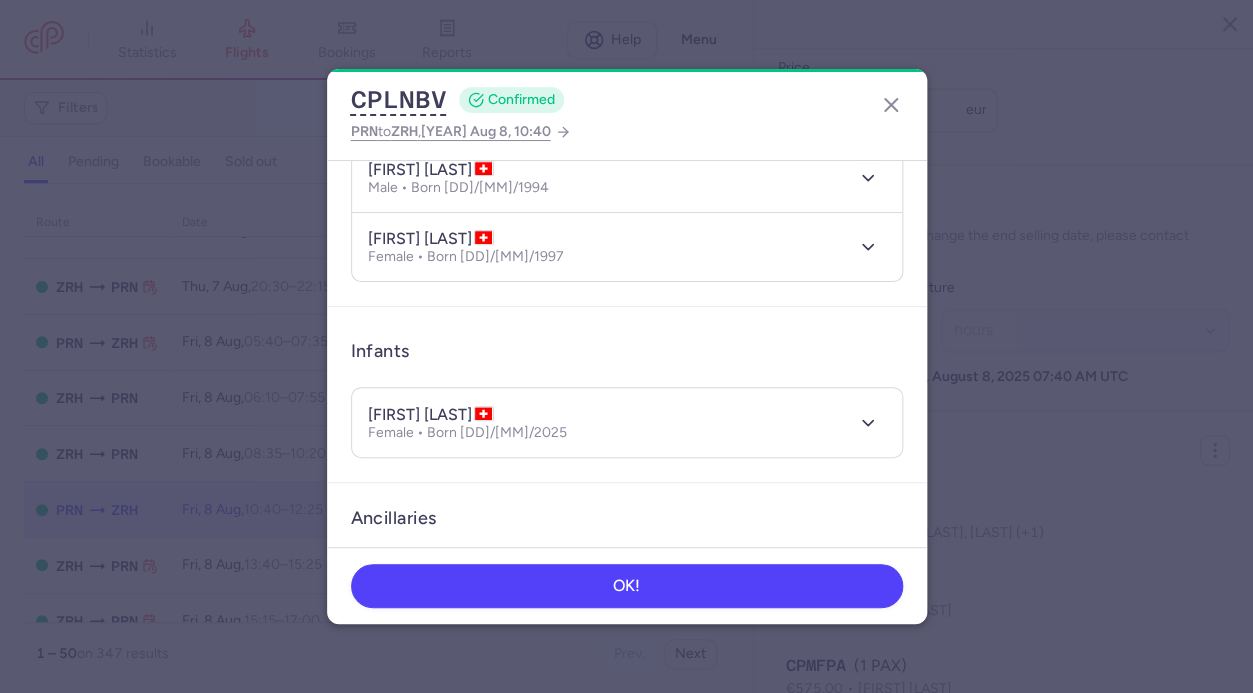 scroll, scrollTop: 200, scrollLeft: 0, axis: vertical 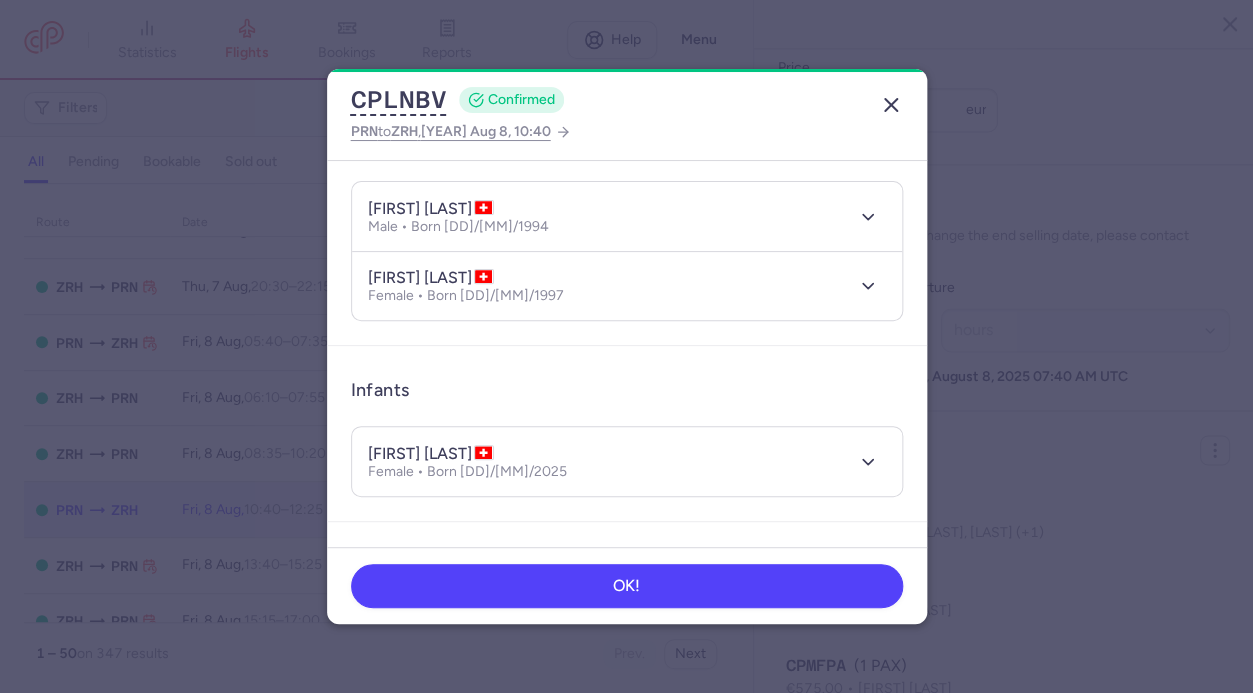 click 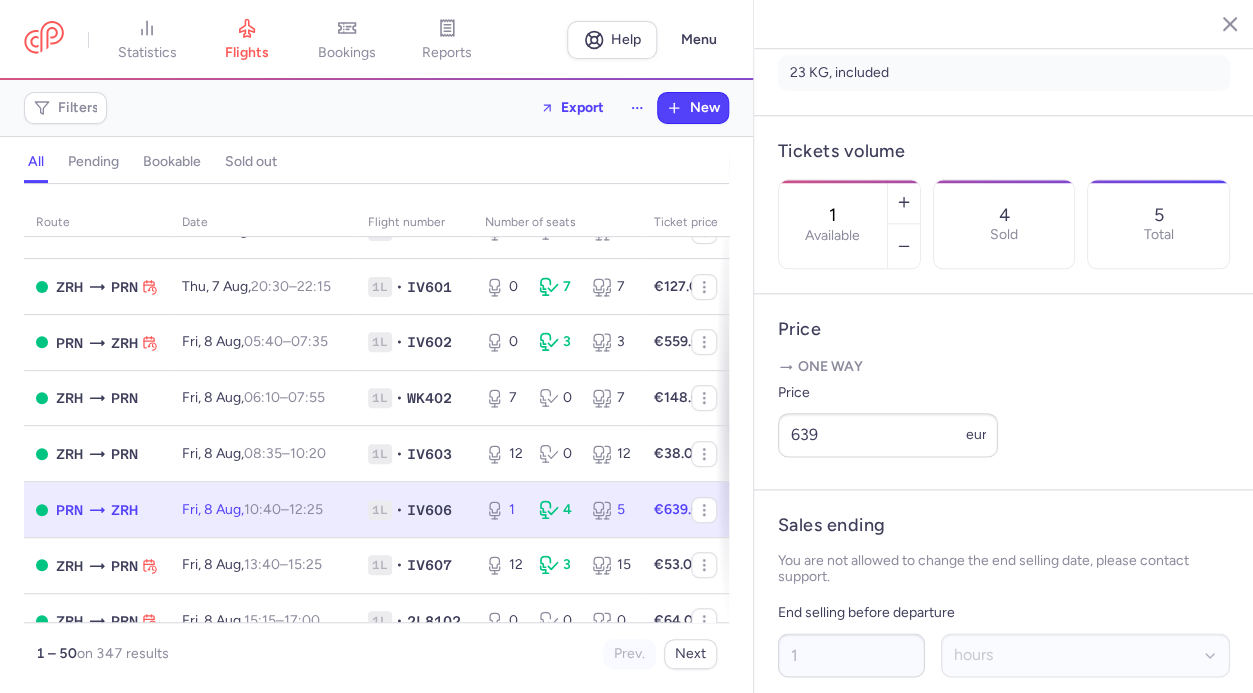 scroll, scrollTop: 496, scrollLeft: 0, axis: vertical 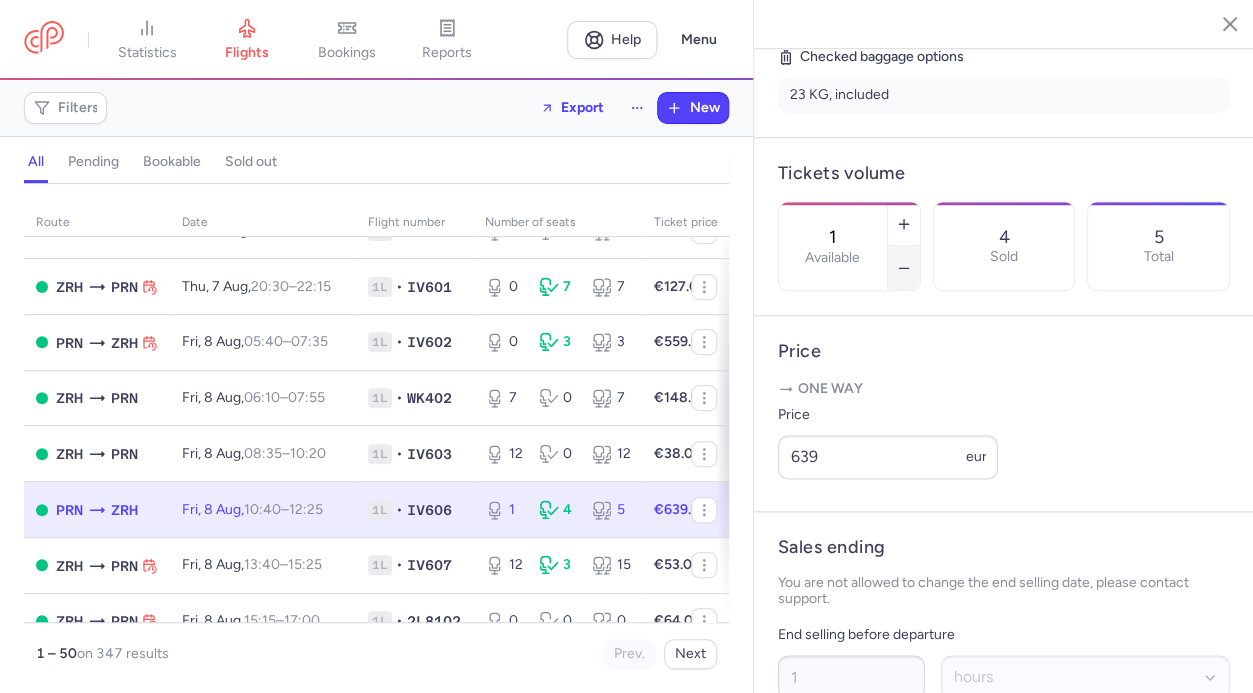 click 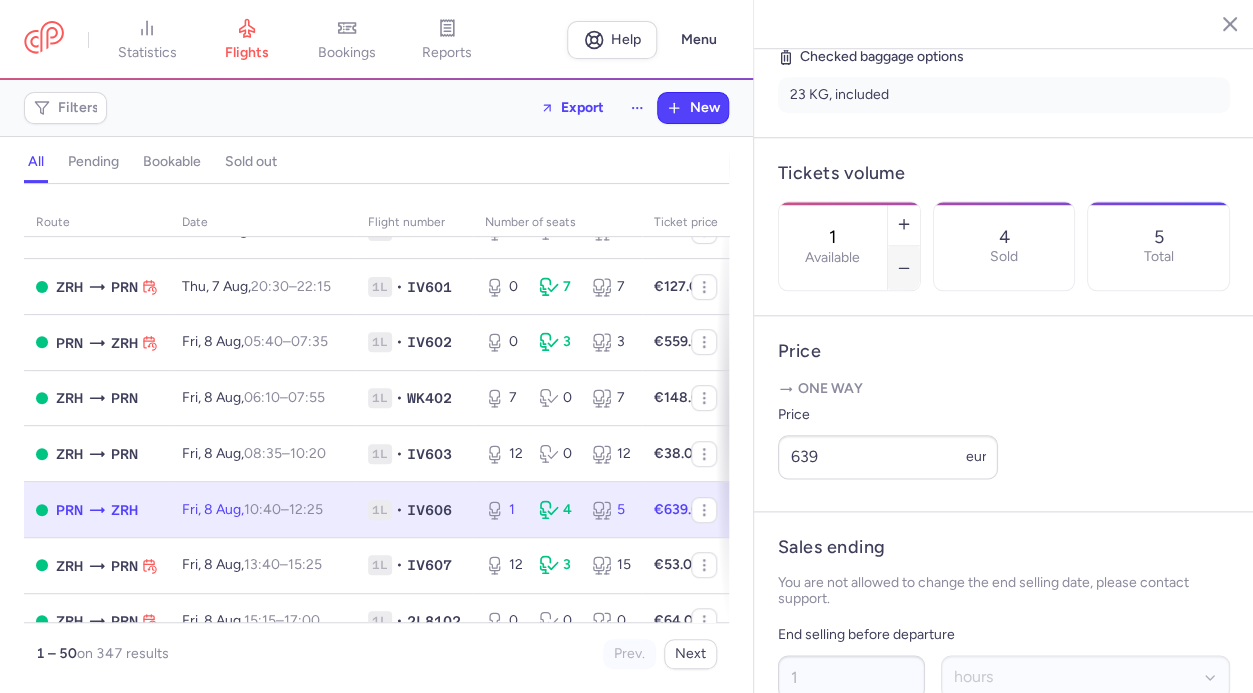 type on "0" 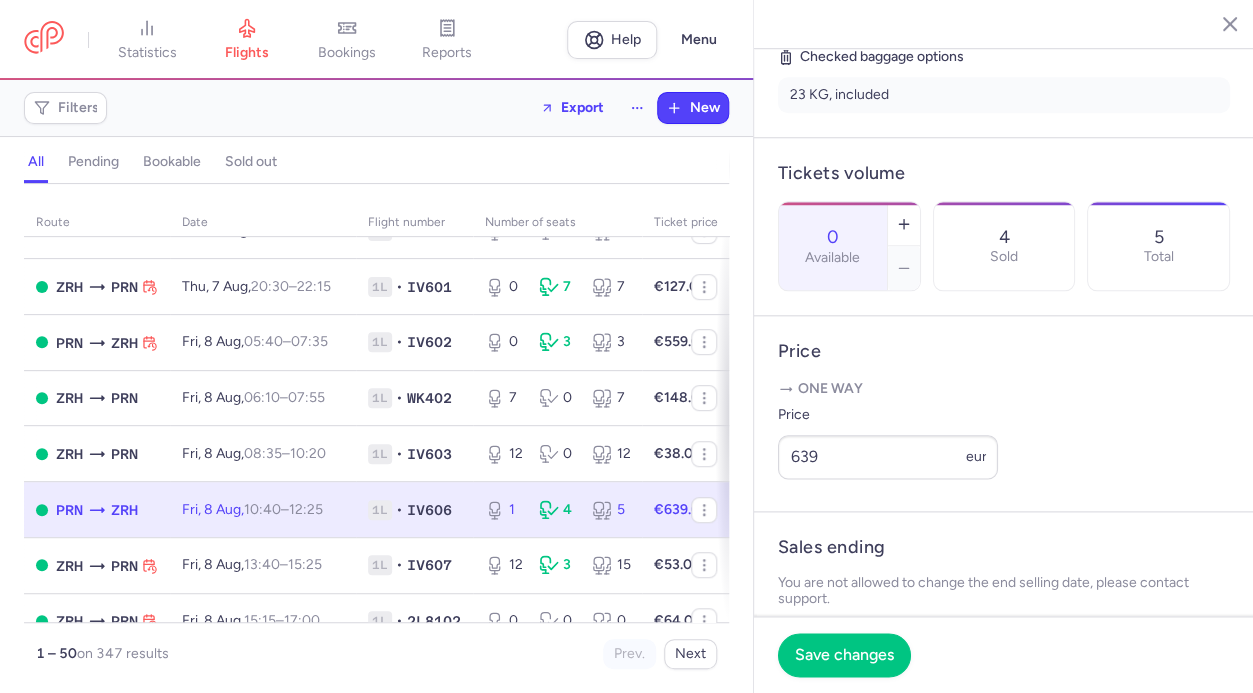 click on "IV606" 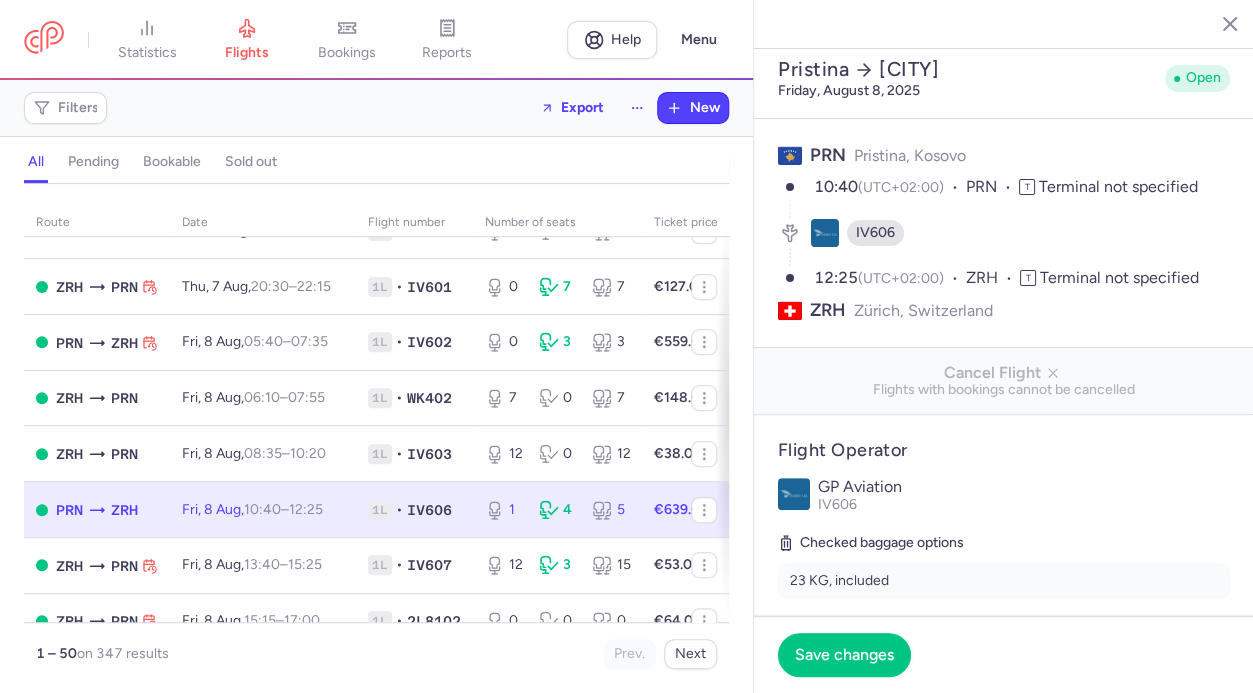 scroll, scrollTop: 0, scrollLeft: 0, axis: both 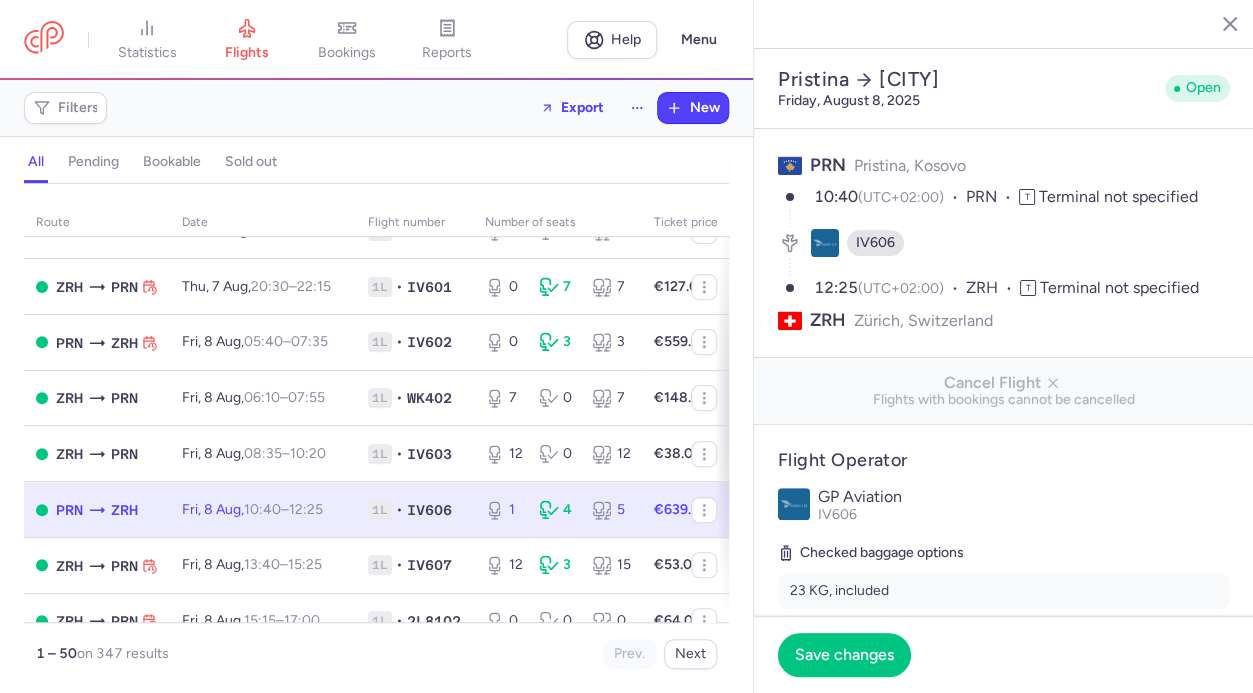 click 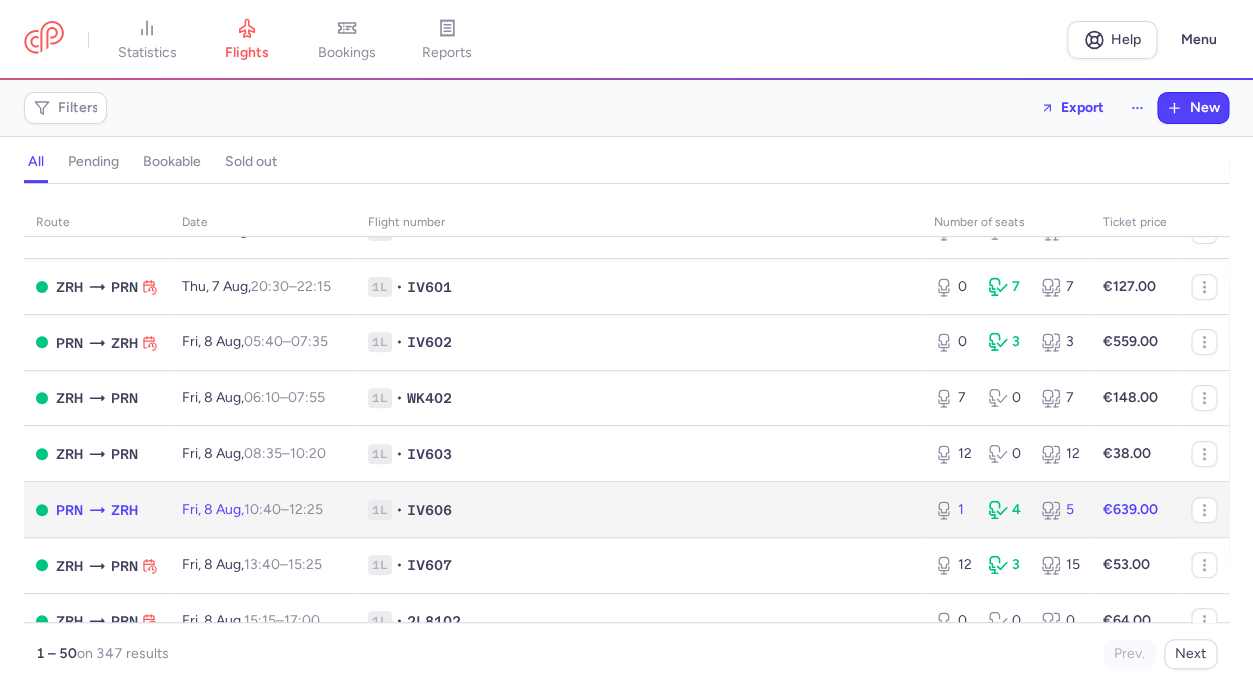 click on "1L • IV606" 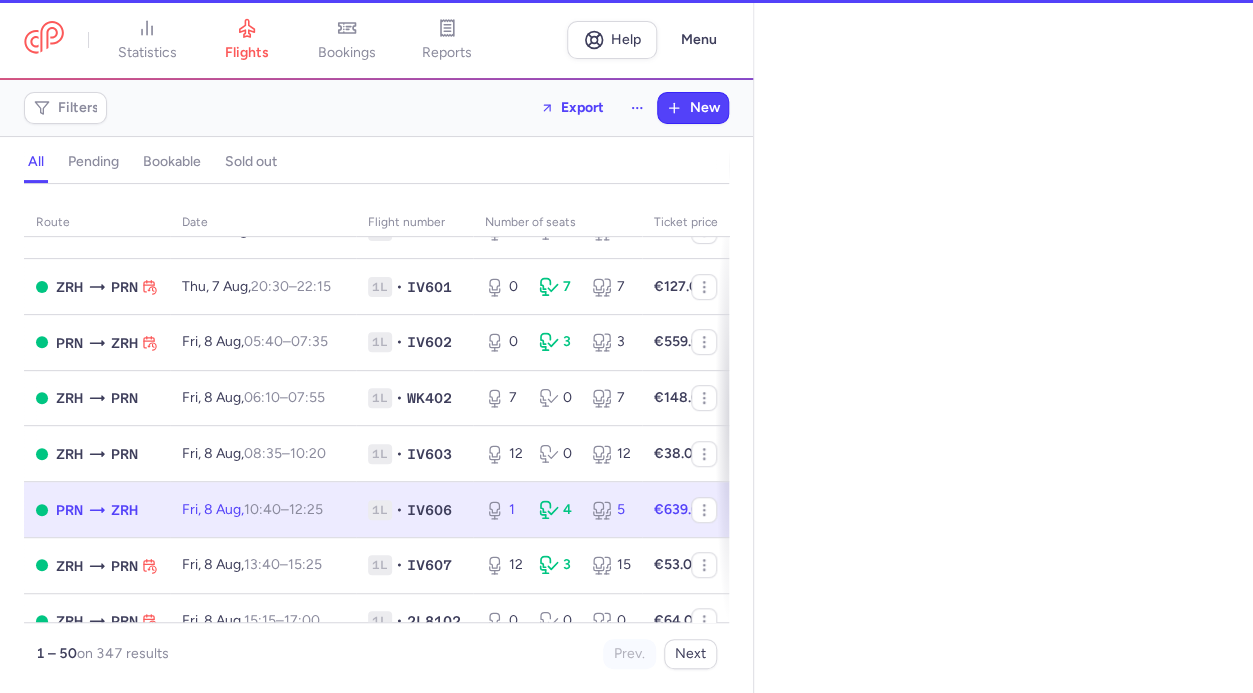 select on "hours" 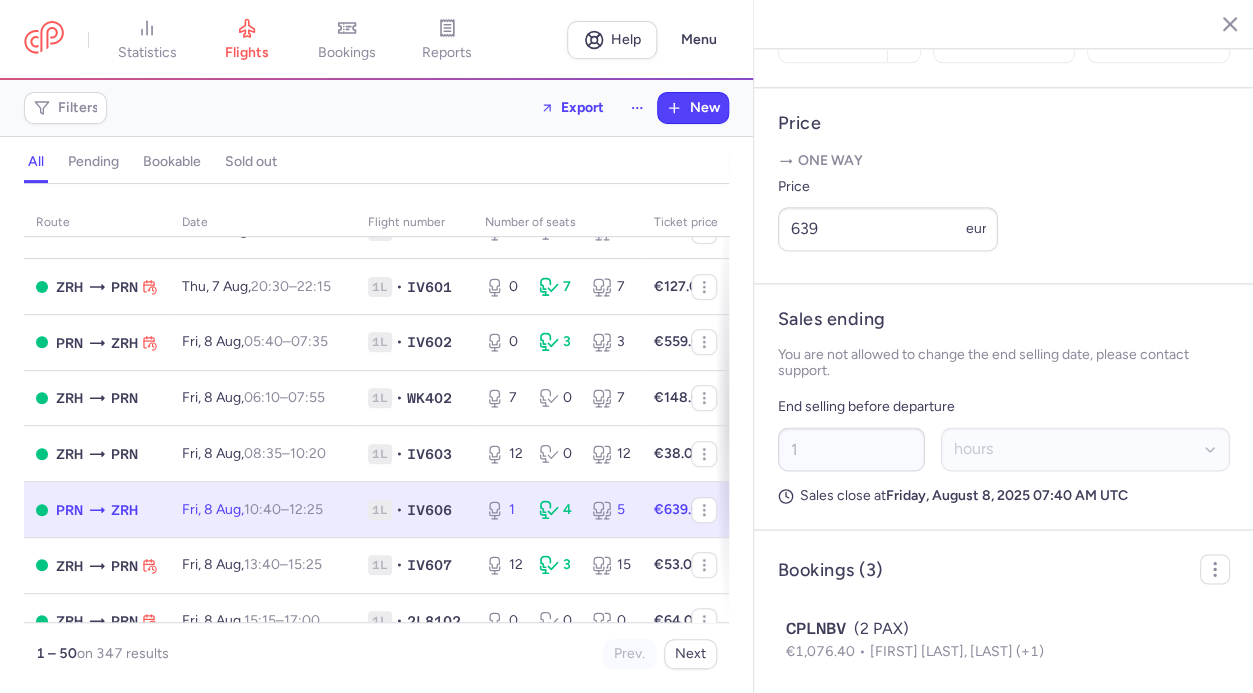 scroll, scrollTop: 843, scrollLeft: 0, axis: vertical 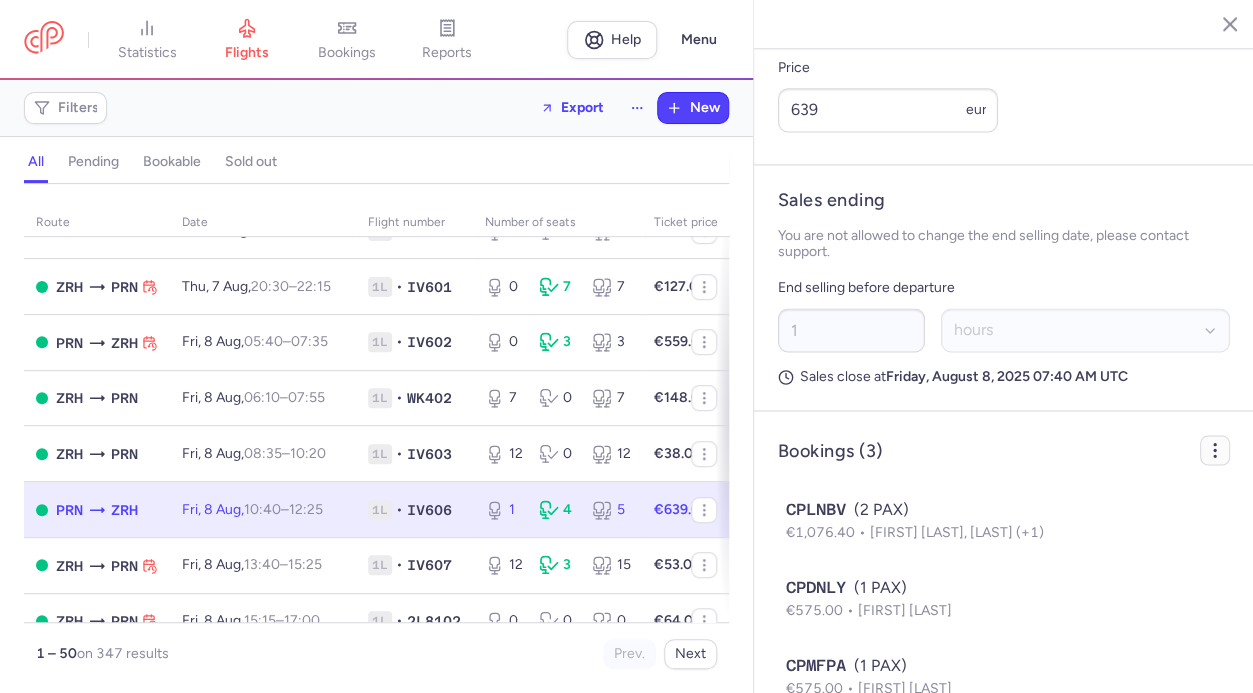 click 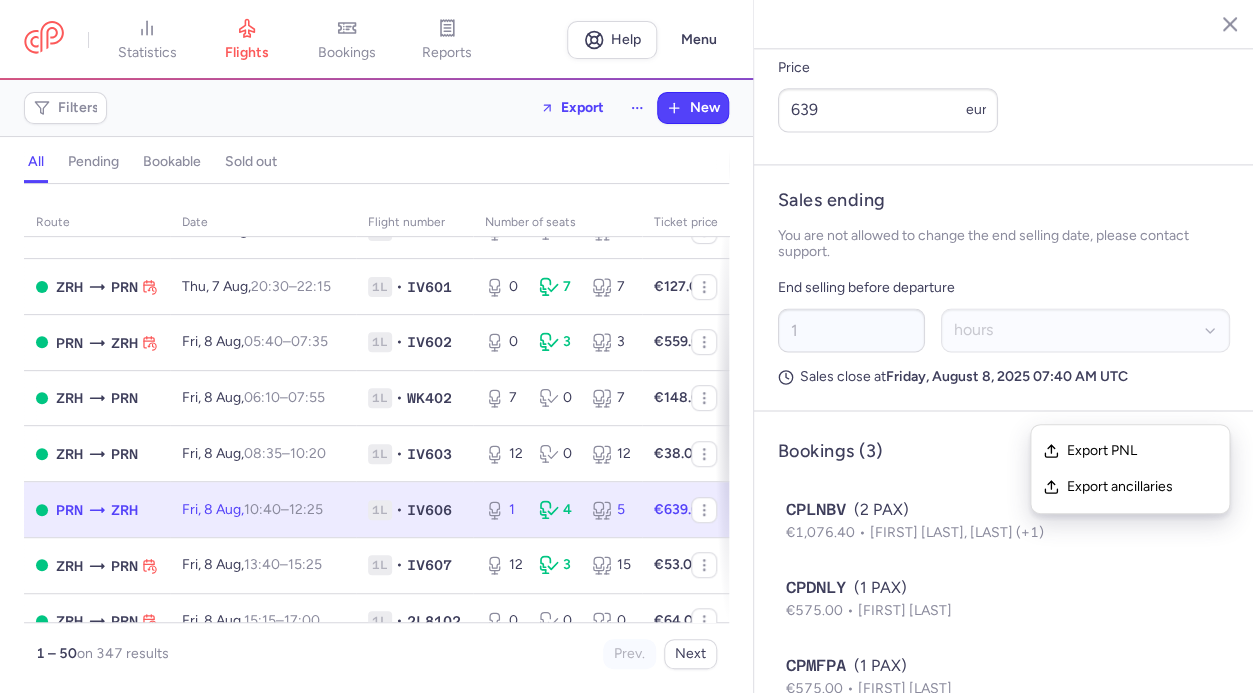 click 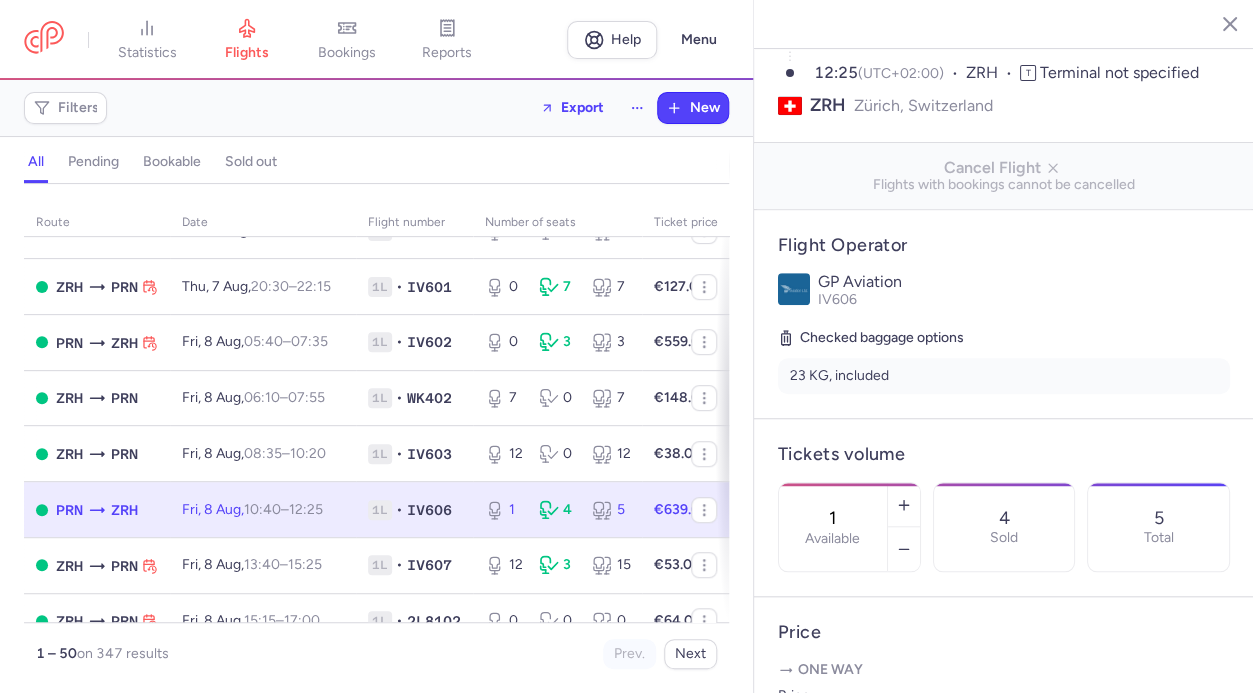 scroll, scrollTop: 213, scrollLeft: 0, axis: vertical 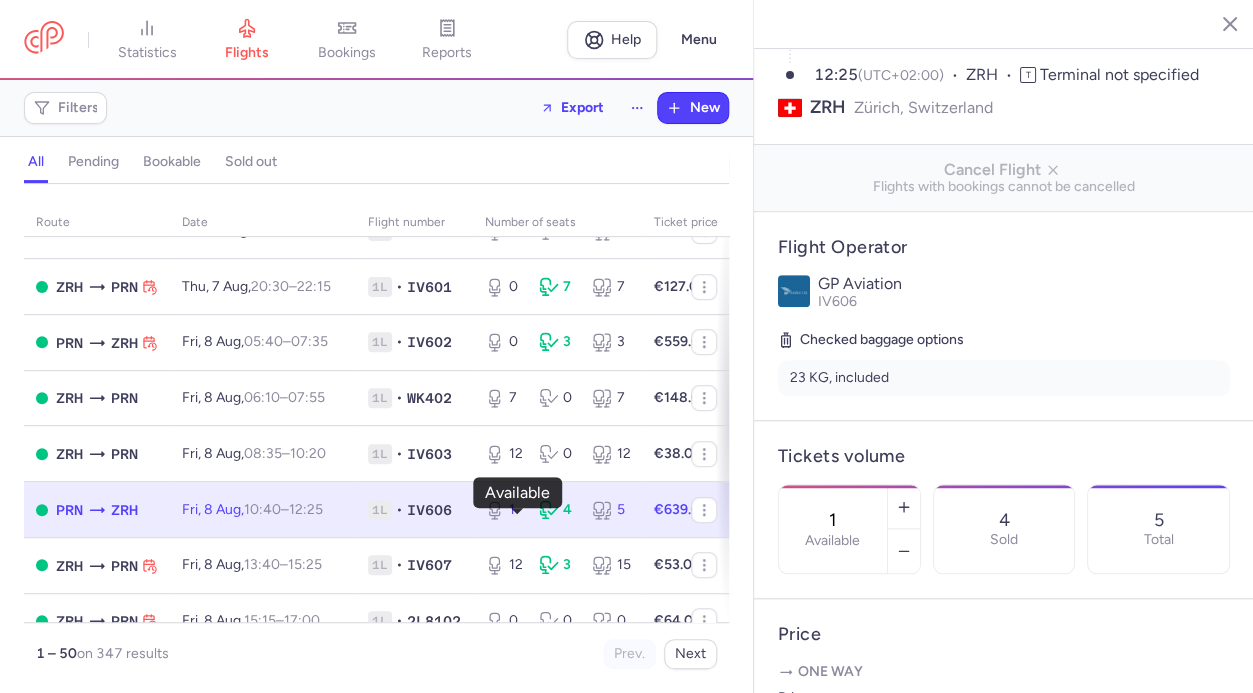 click on "1" at bounding box center (504, 510) 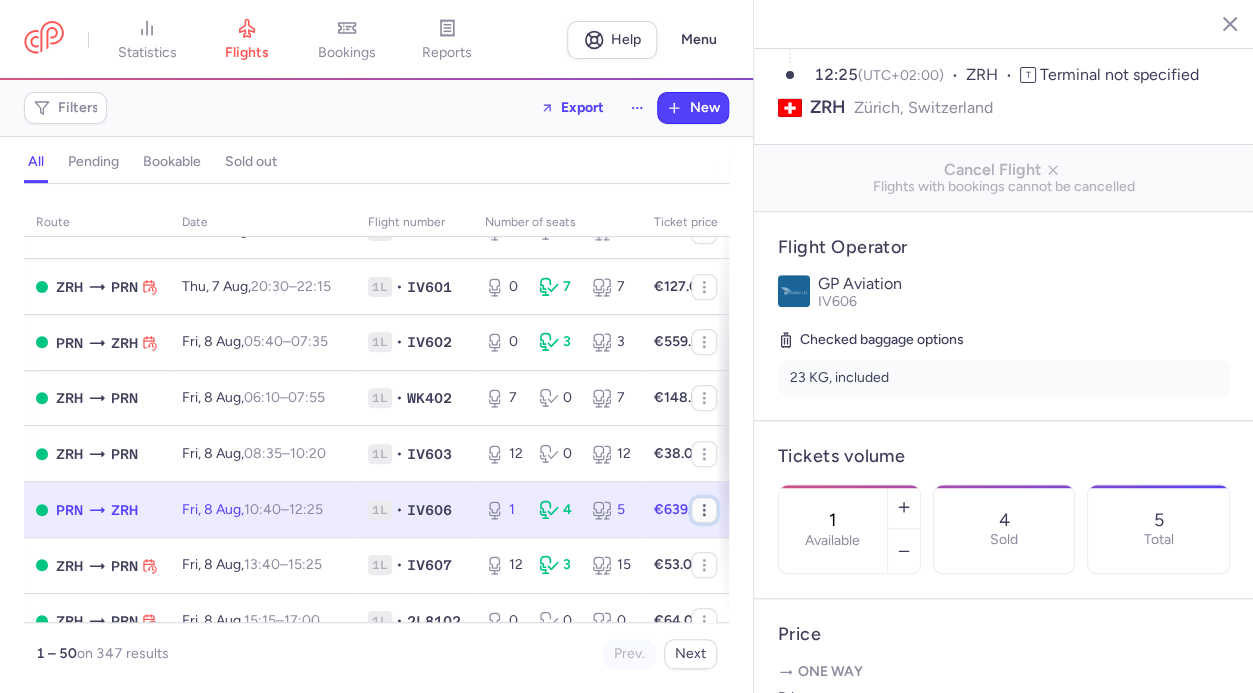 click 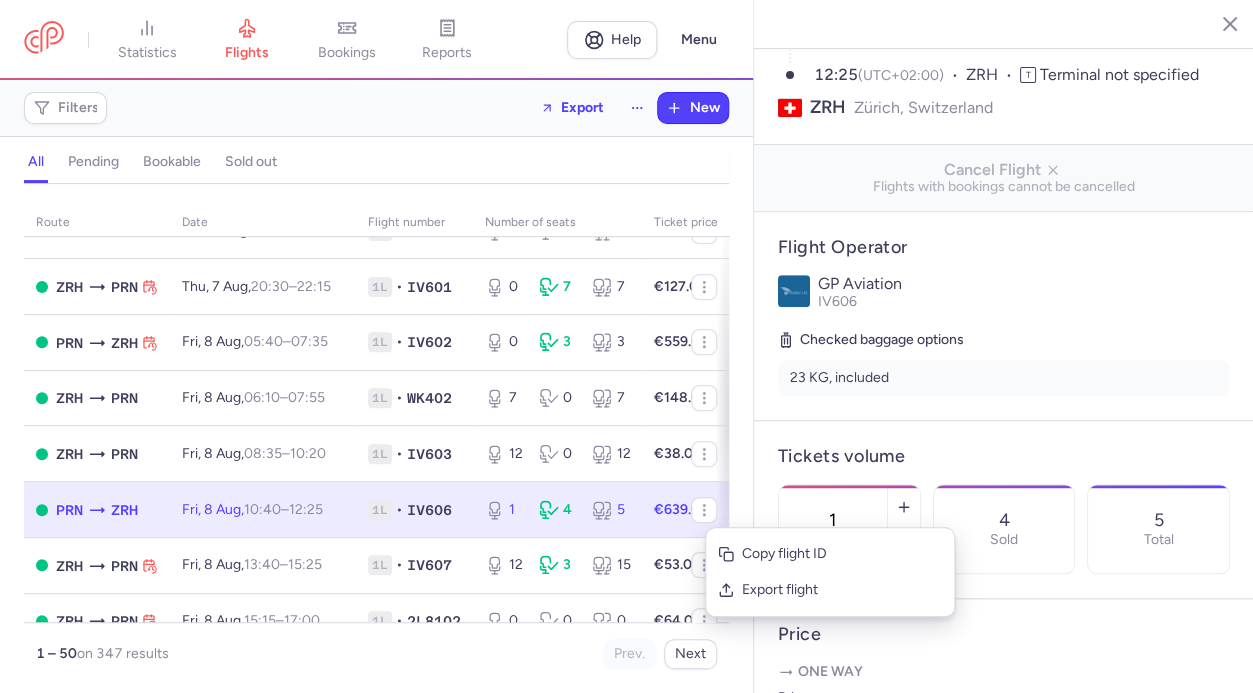 click on "1L • IV606" 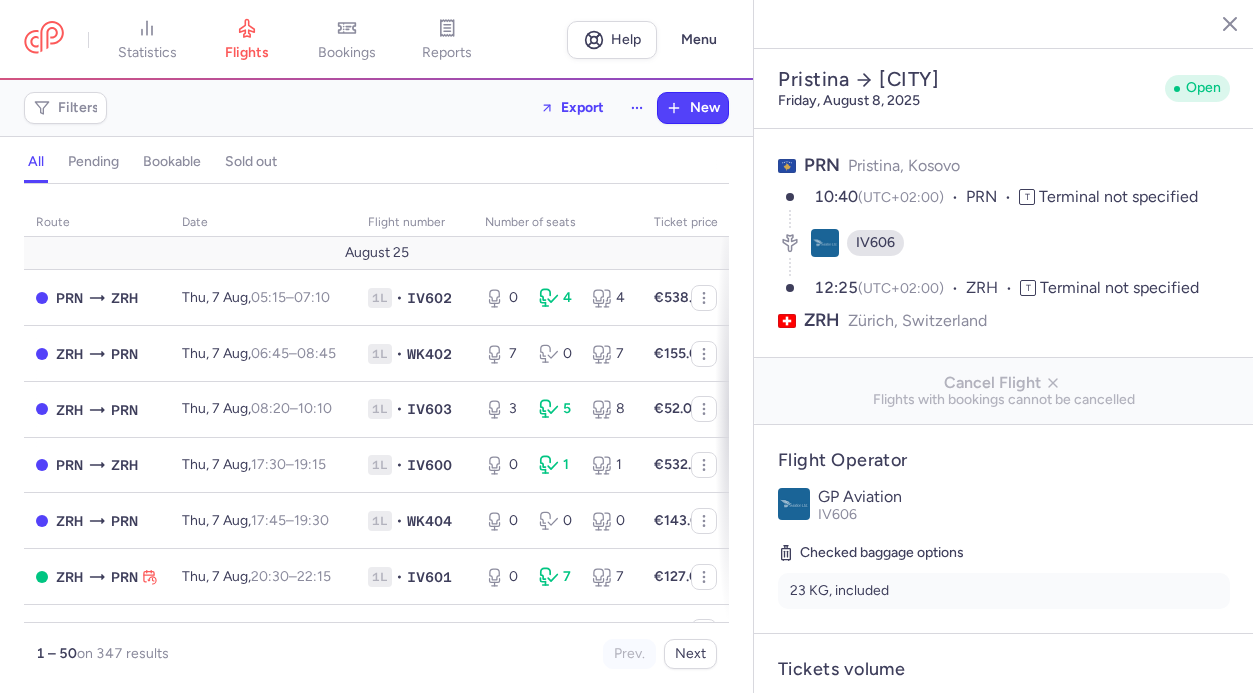 select on "hours" 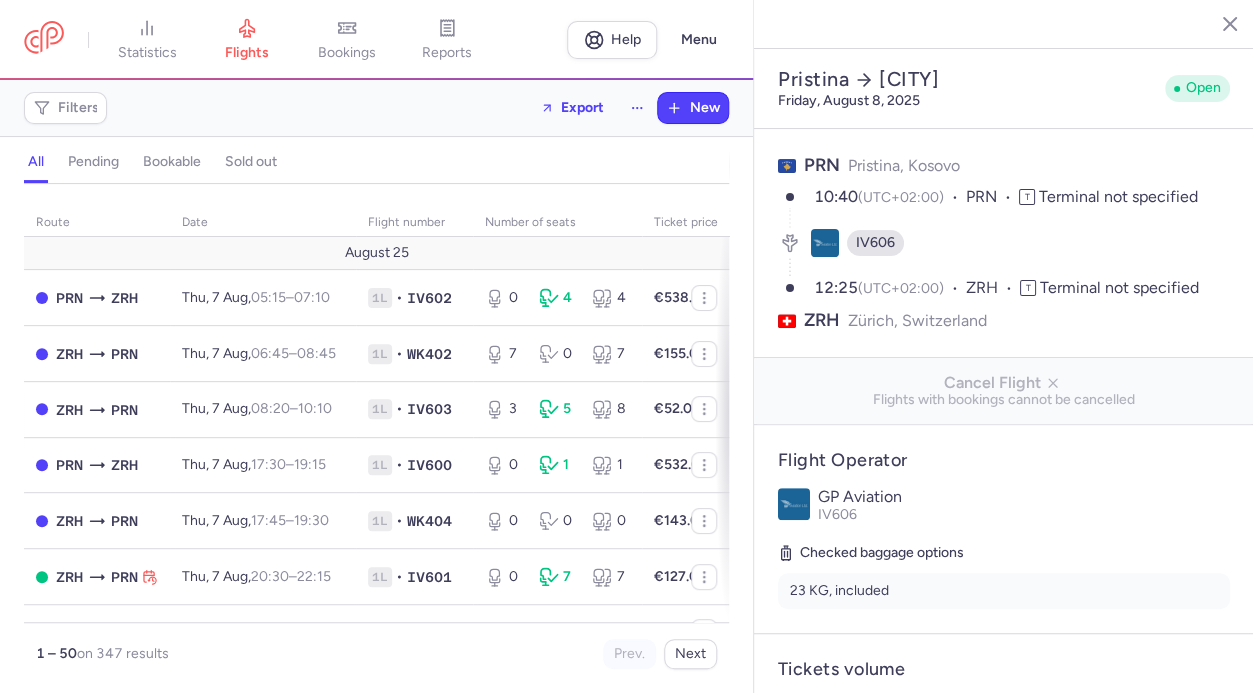 scroll, scrollTop: 278, scrollLeft: 0, axis: vertical 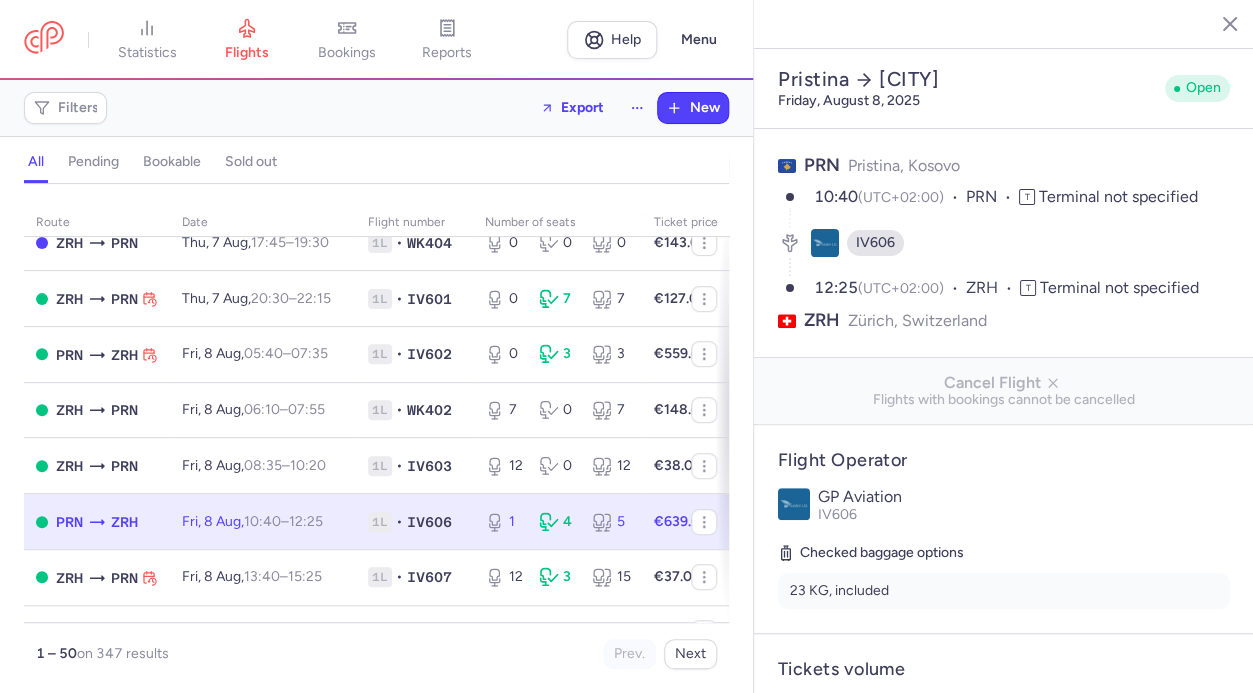 click on "Fri, 8 Aug,  10:40  –  12:25  +0" at bounding box center [263, 522] 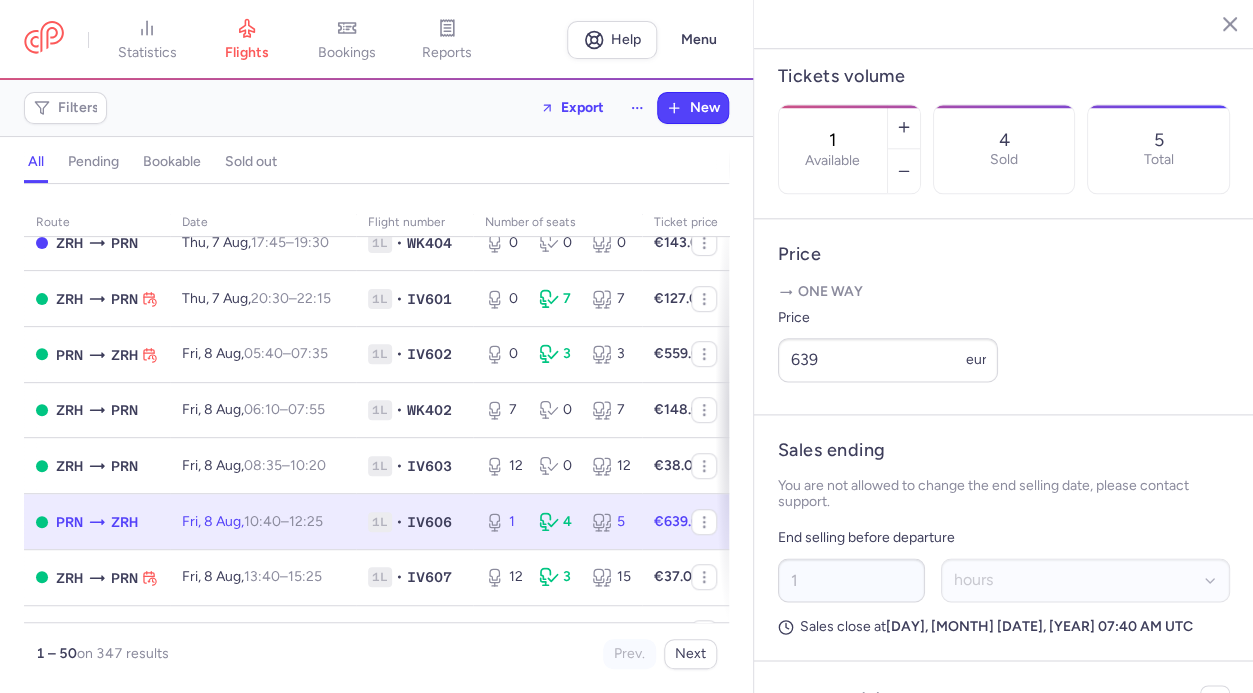 scroll, scrollTop: 586, scrollLeft: 0, axis: vertical 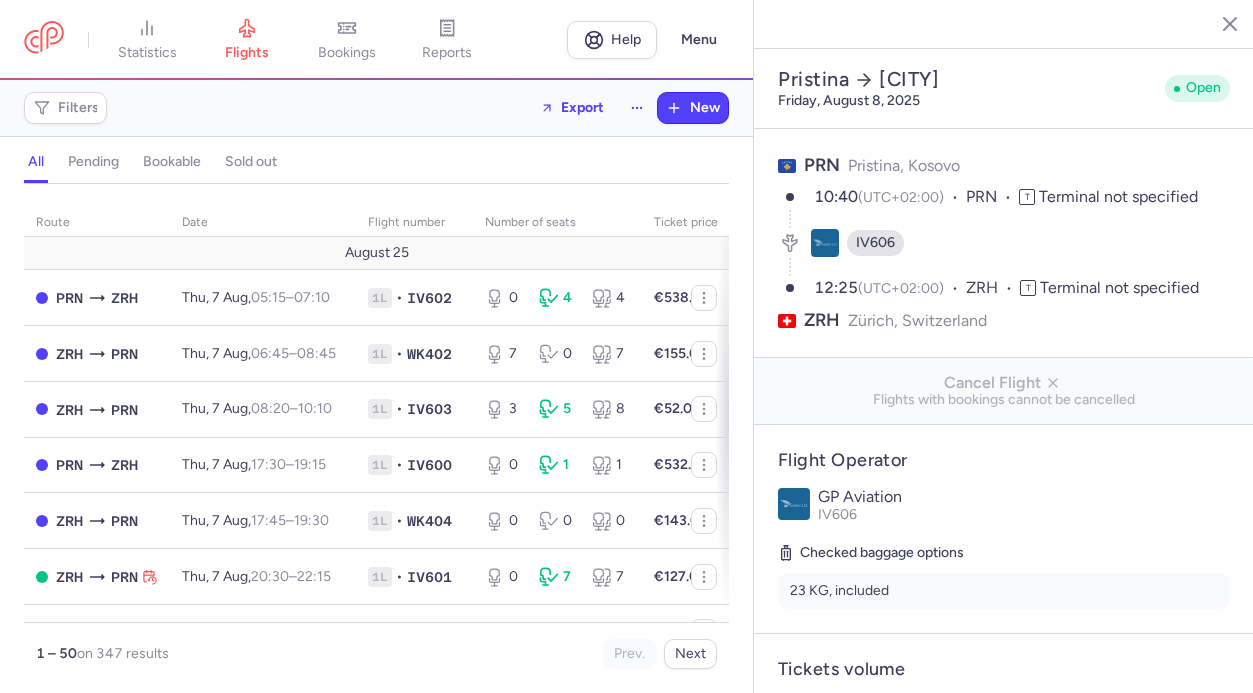 select on "hours" 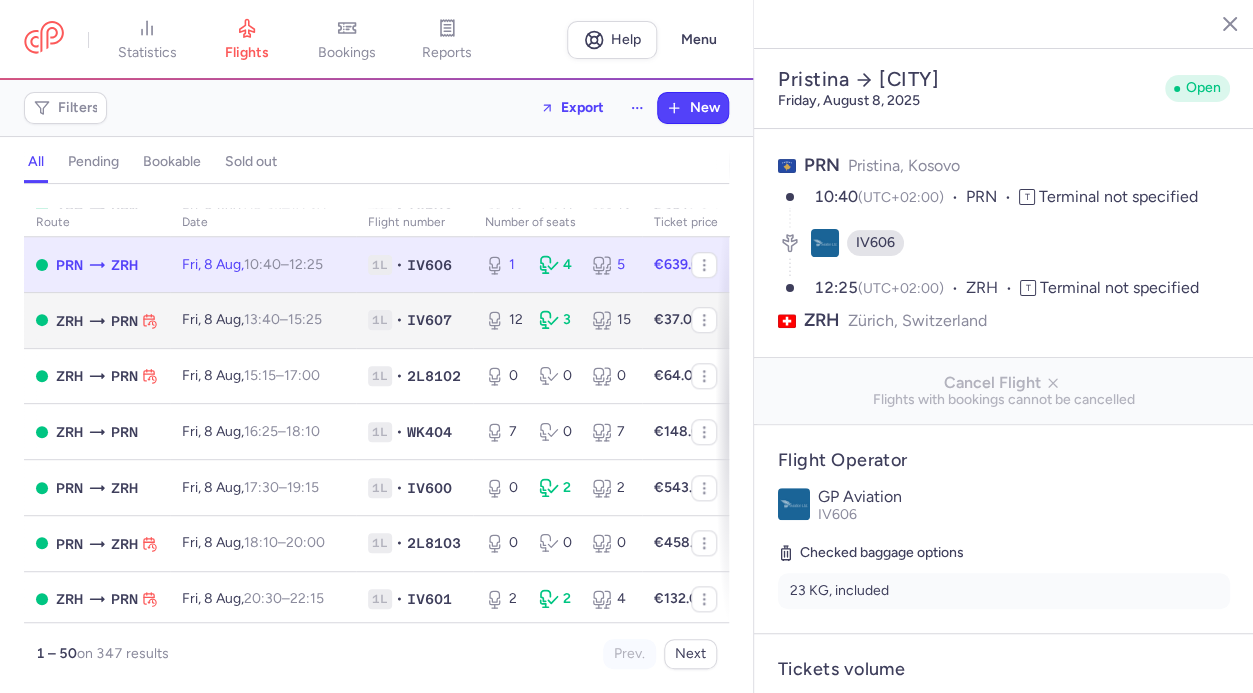 scroll, scrollTop: 537, scrollLeft: 0, axis: vertical 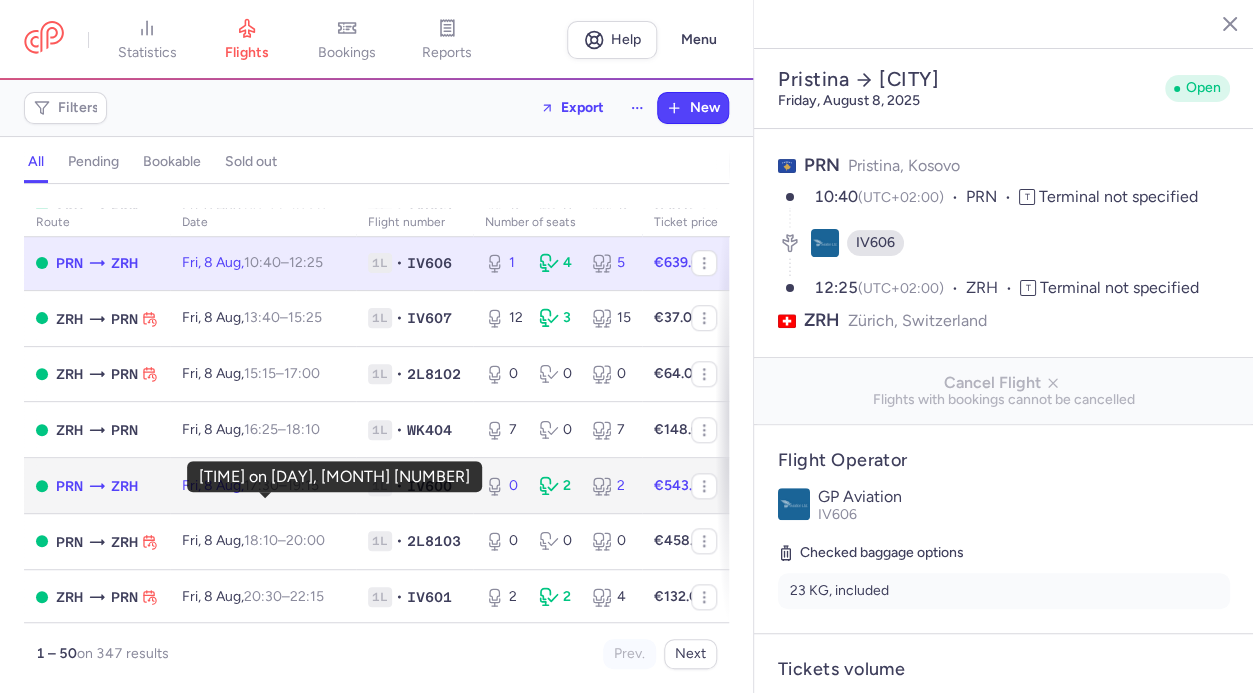 click on "17:30" at bounding box center [261, 485] 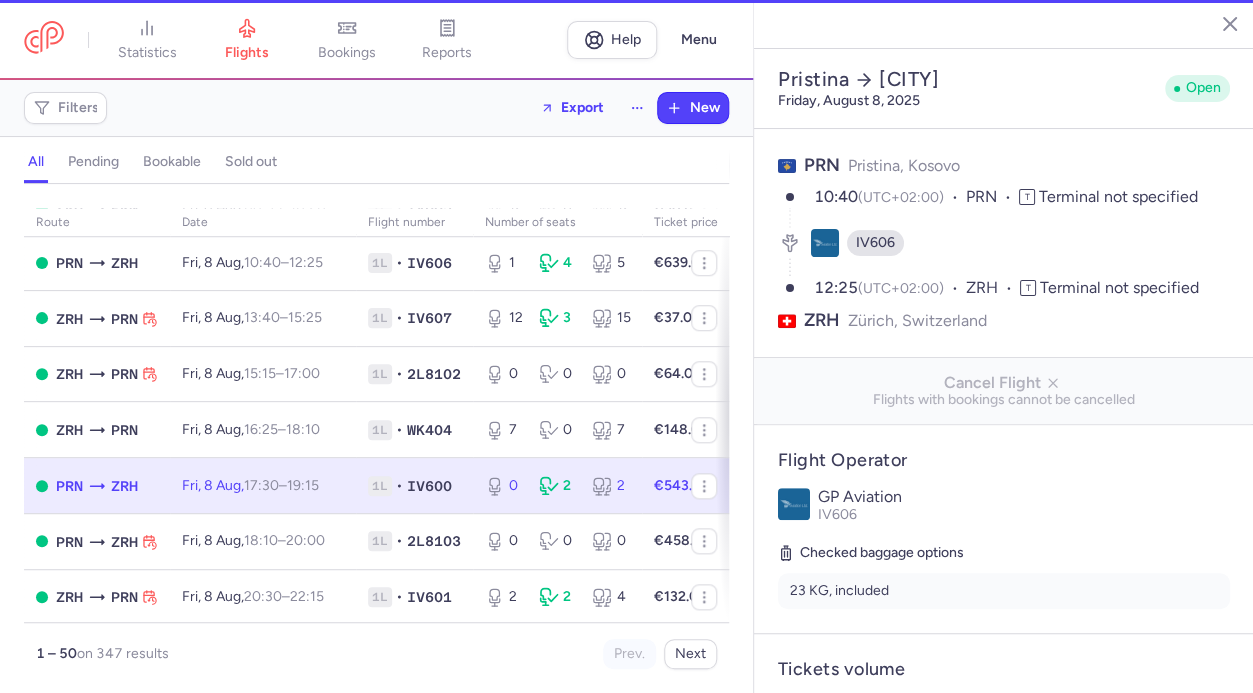 type on "0" 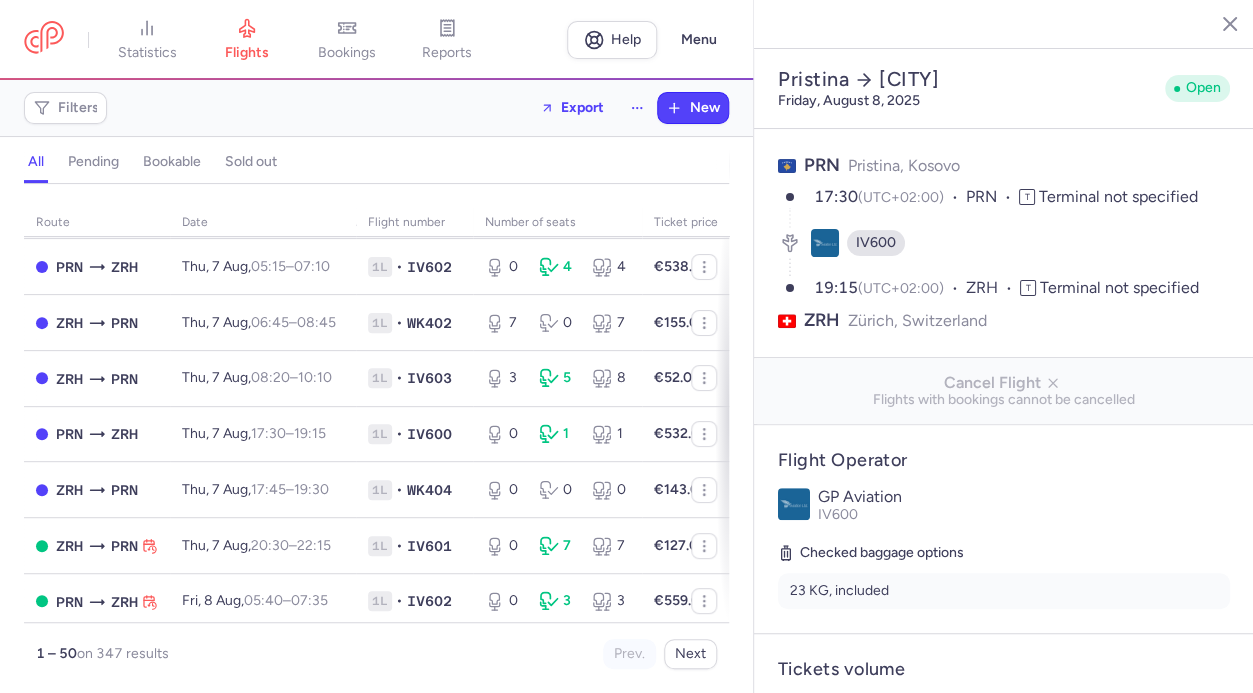 scroll, scrollTop: 0, scrollLeft: 0, axis: both 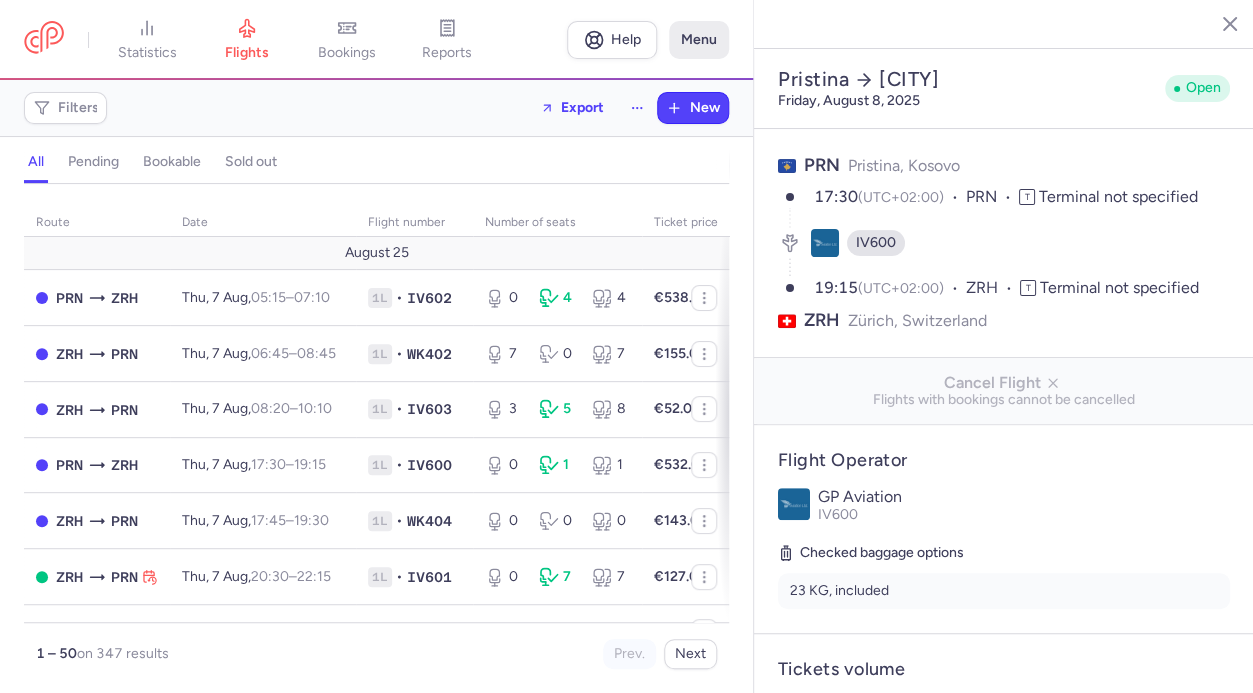 click on "Menu" at bounding box center (699, 40) 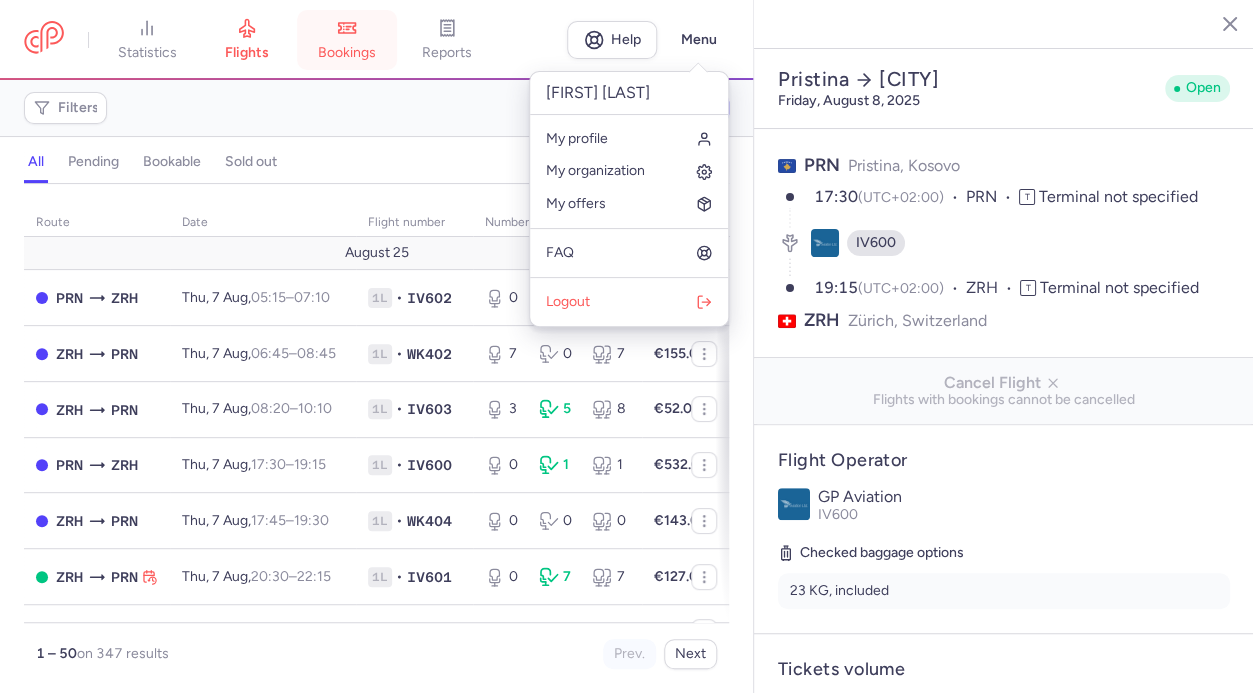click on "bookings" at bounding box center (347, 40) 